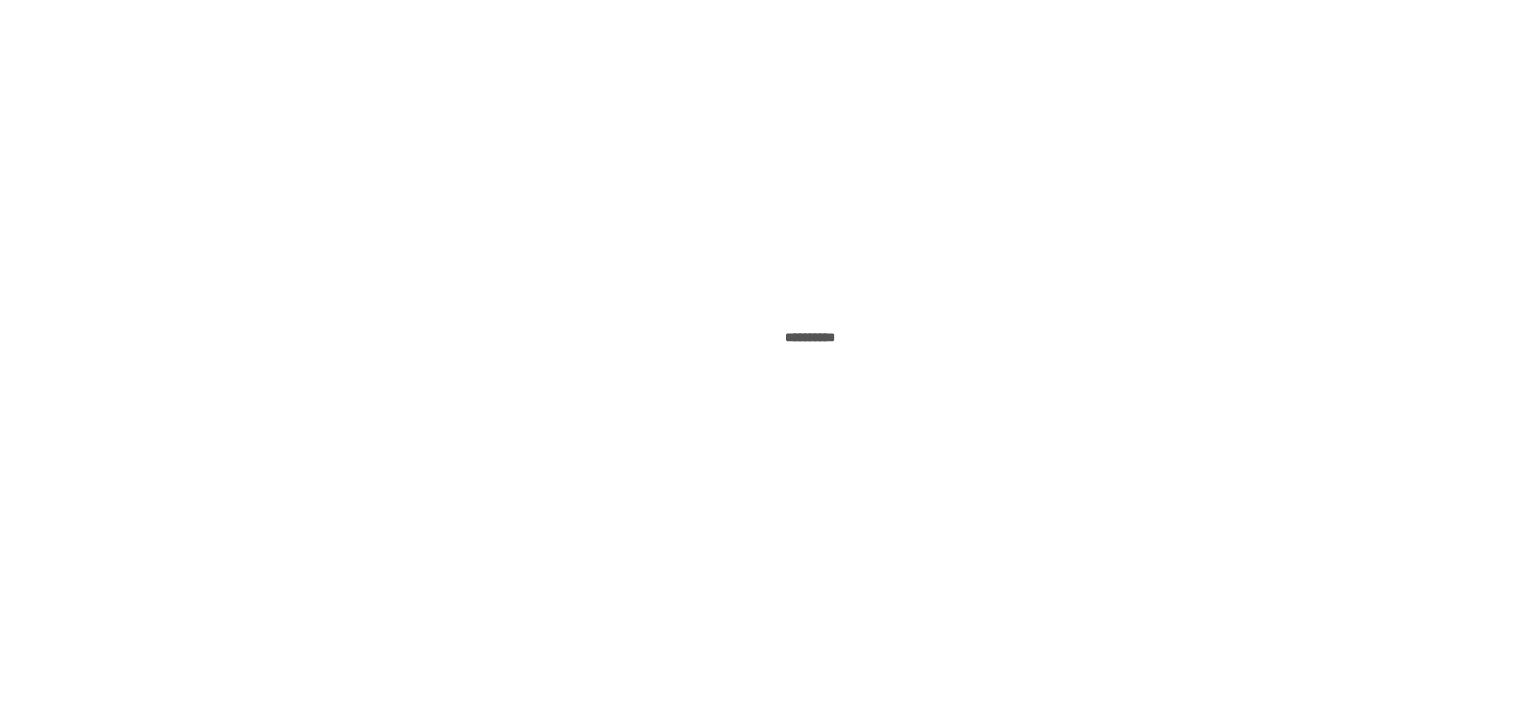 scroll, scrollTop: 0, scrollLeft: 0, axis: both 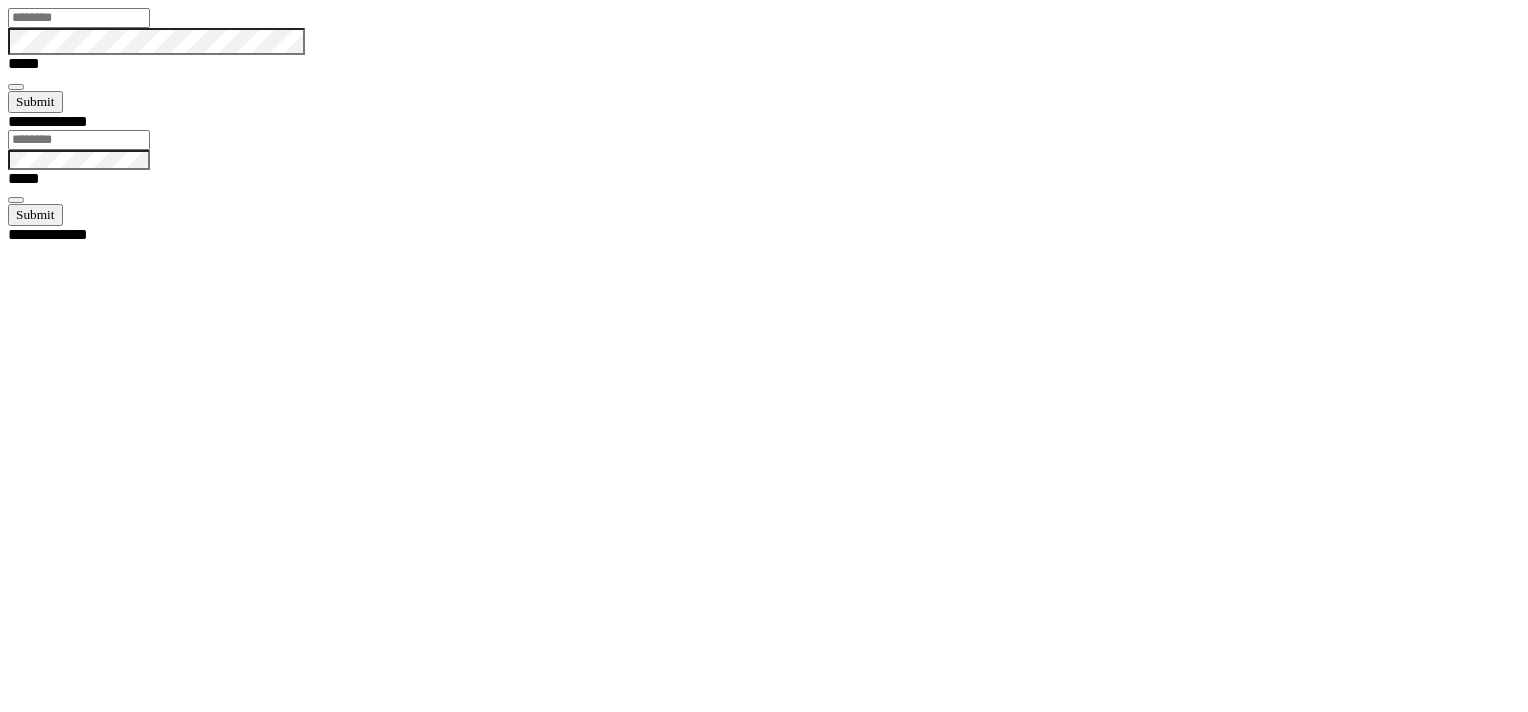 type on "*******" 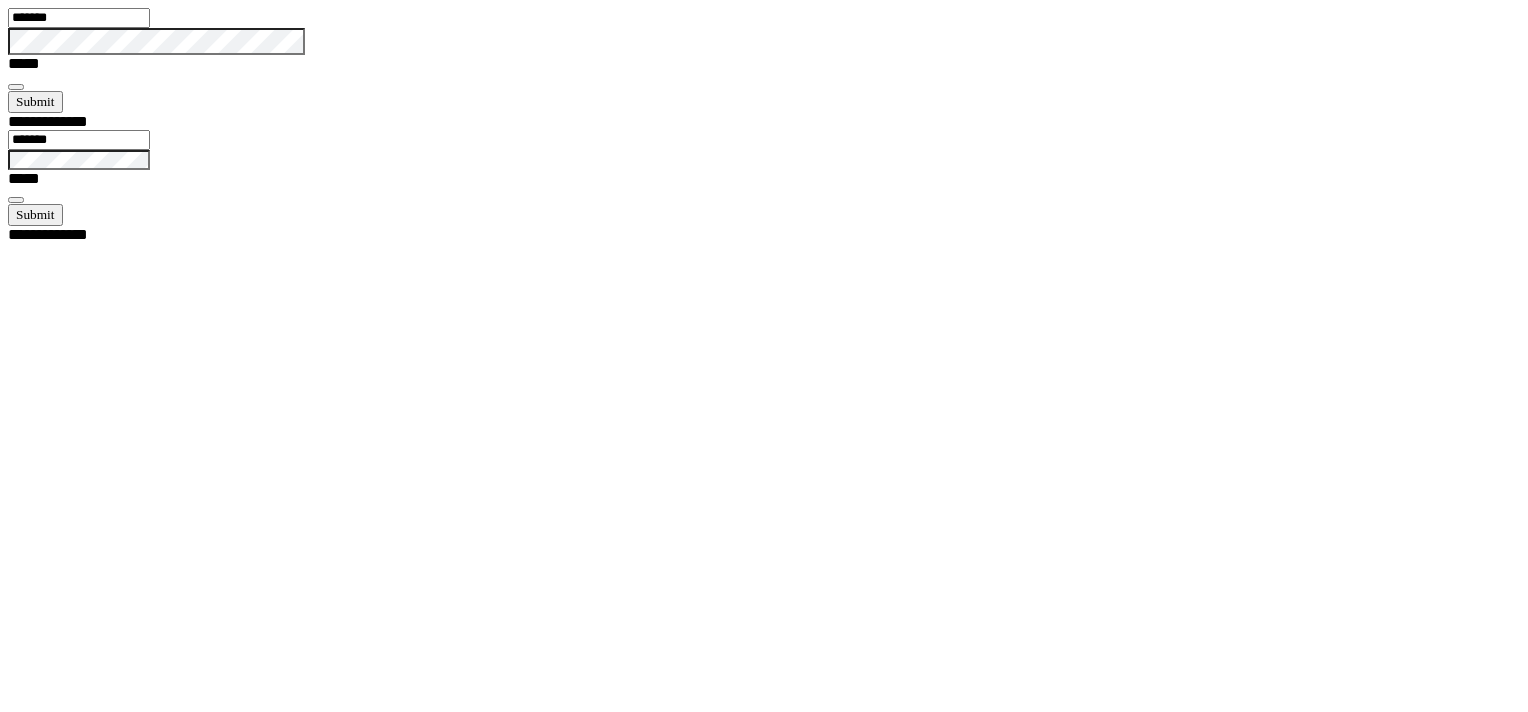 click at bounding box center [16, 87] 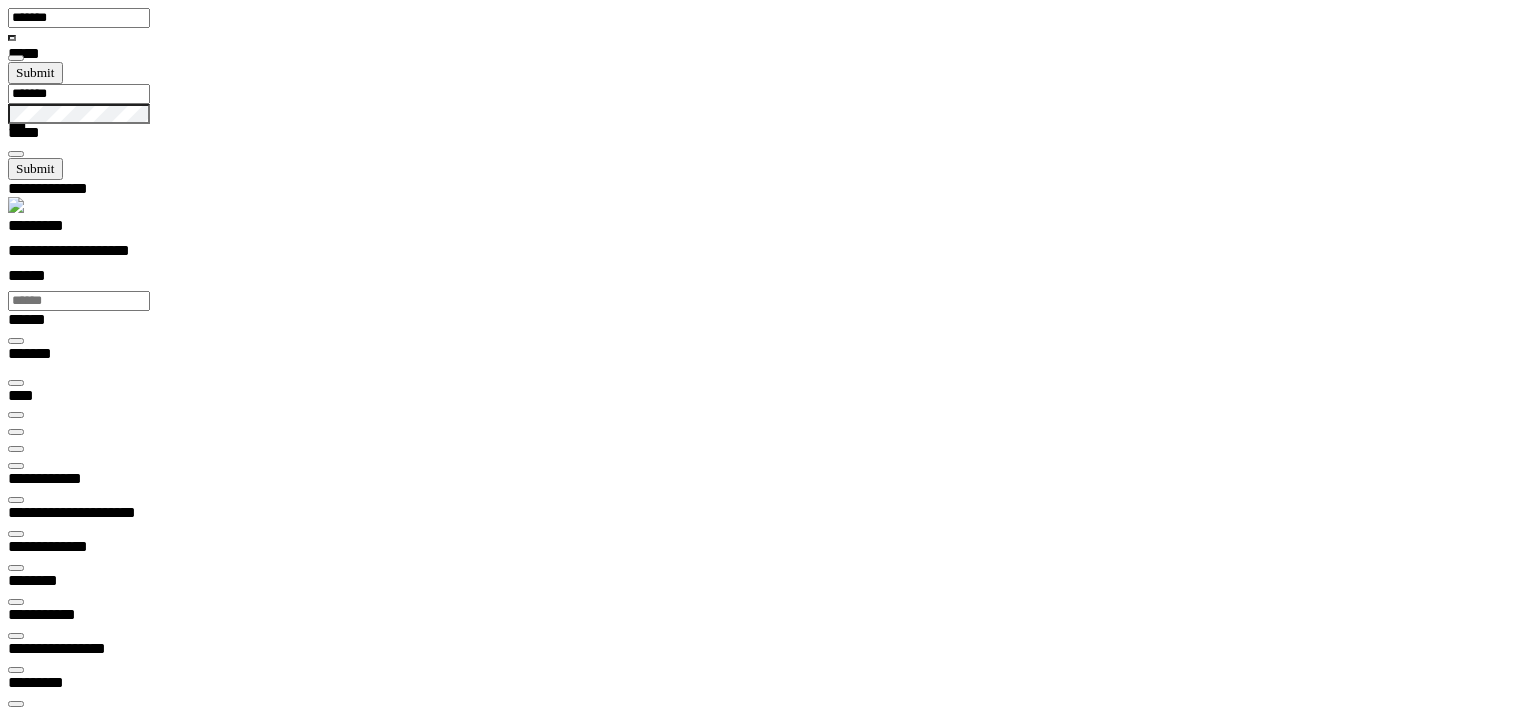 click at bounding box center [16, 449] 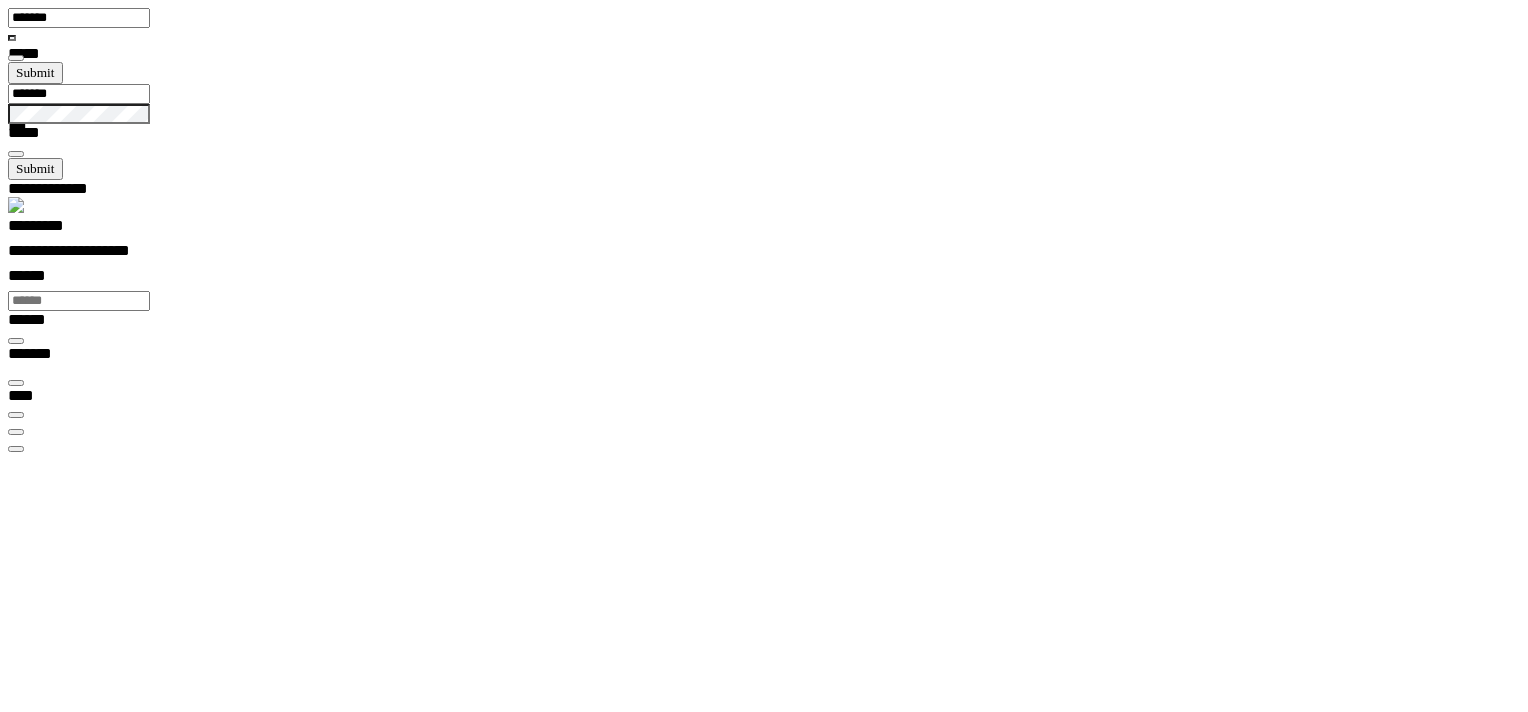 scroll, scrollTop: 0, scrollLeft: 0, axis: both 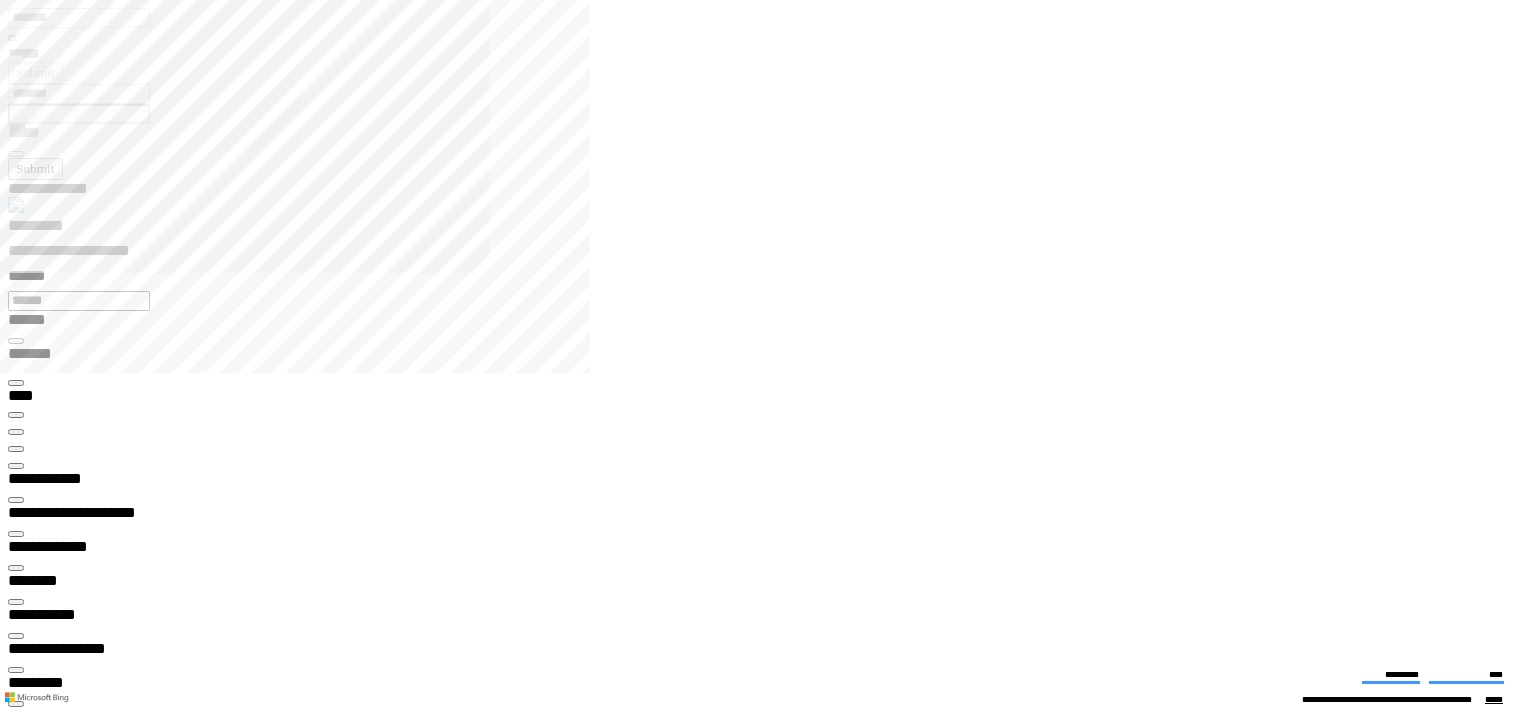 click on "**********" at bounding box center [450, 13313] 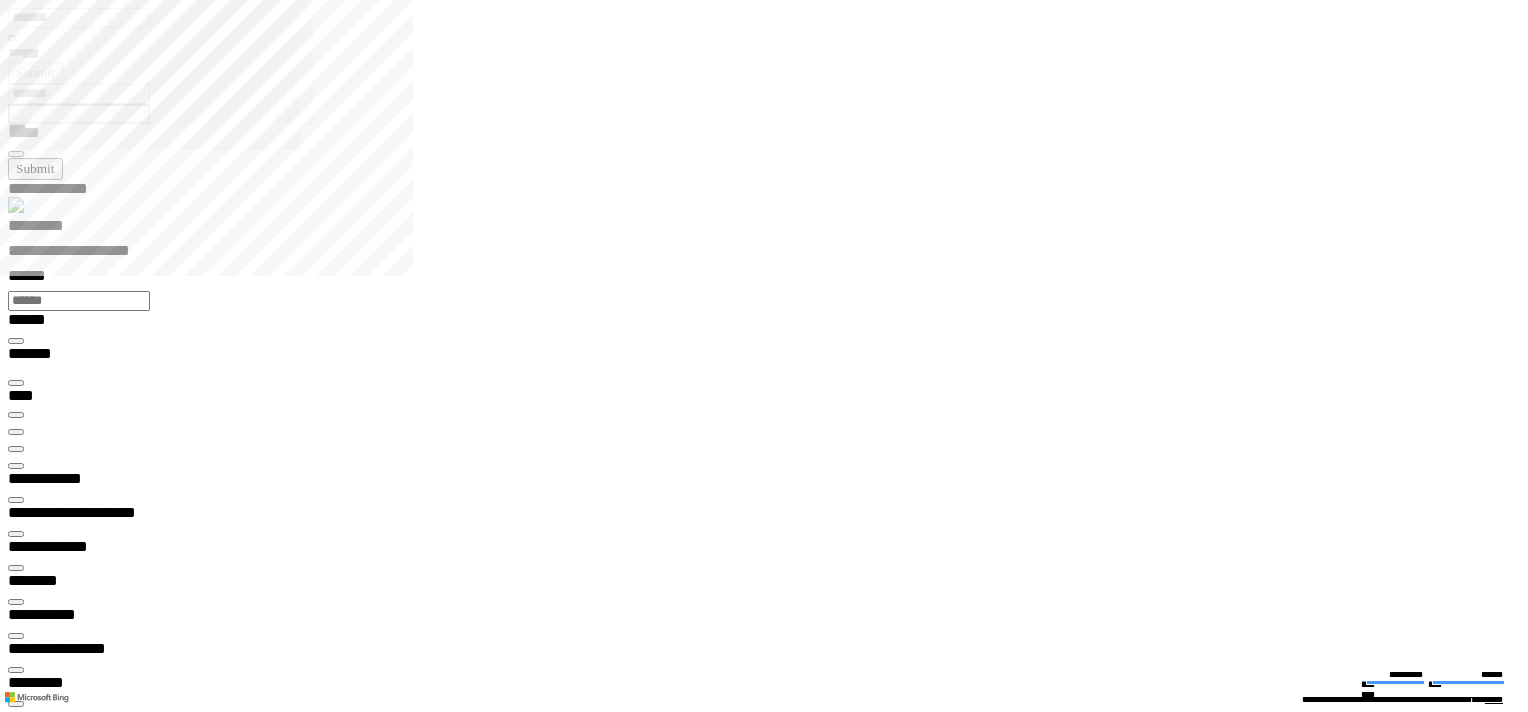 type on "*******" 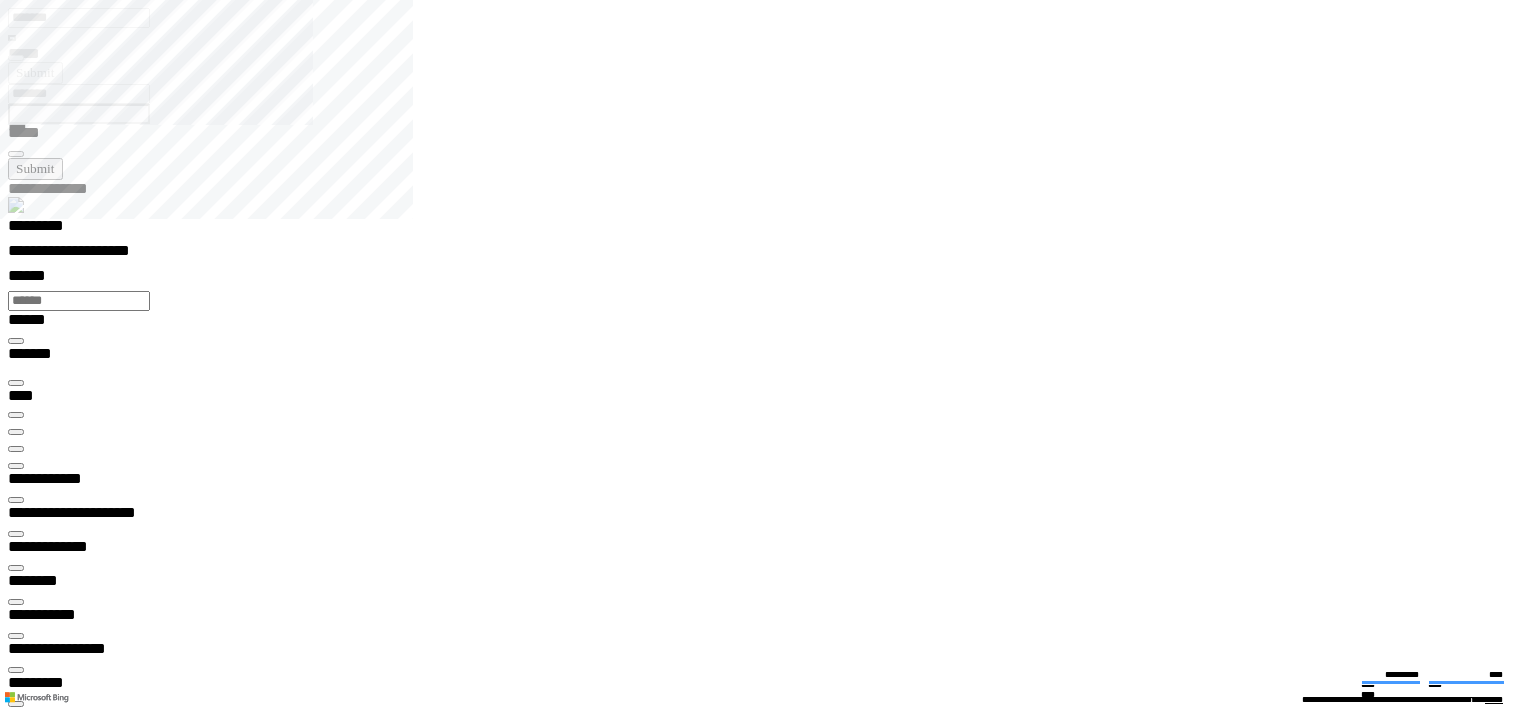 click at bounding box center (16, 19395) 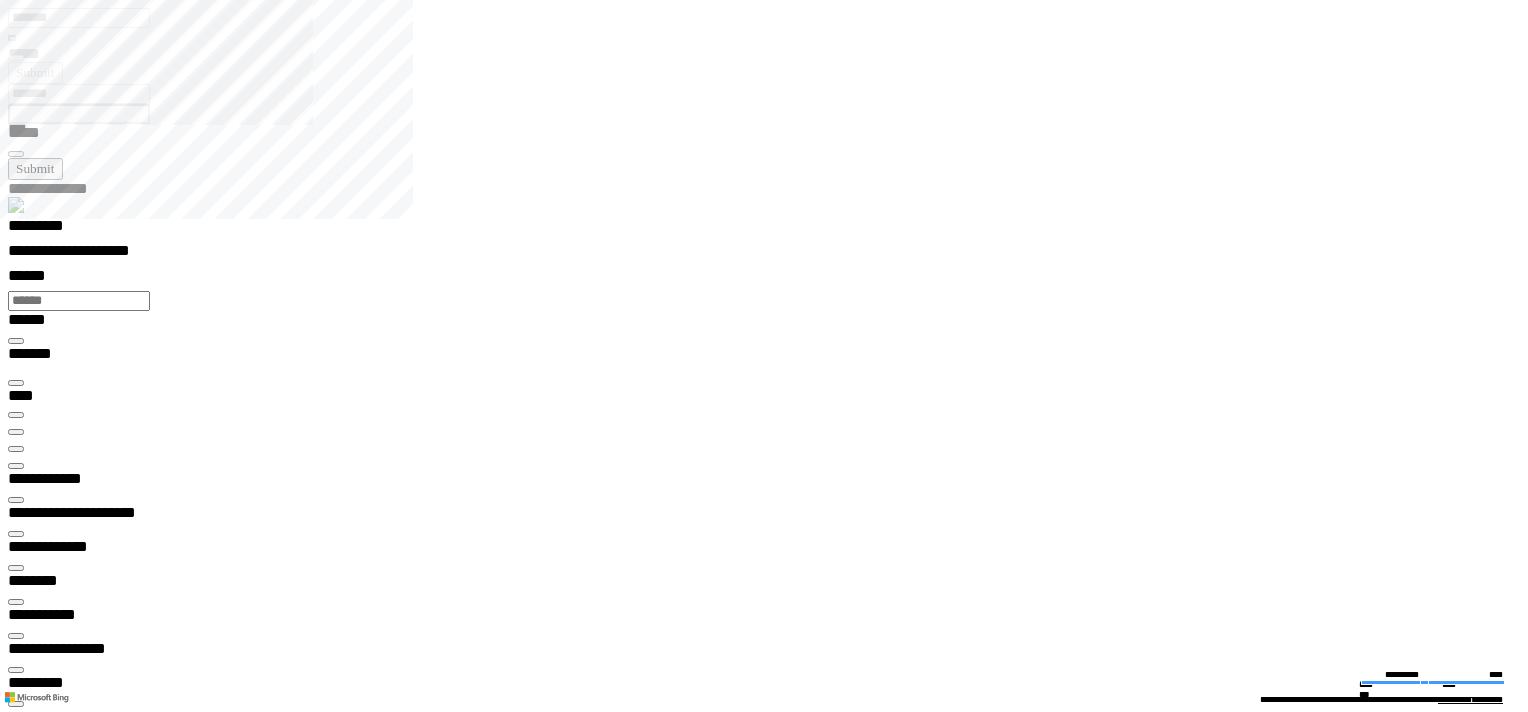 scroll, scrollTop: 99968, scrollLeft: 99936, axis: both 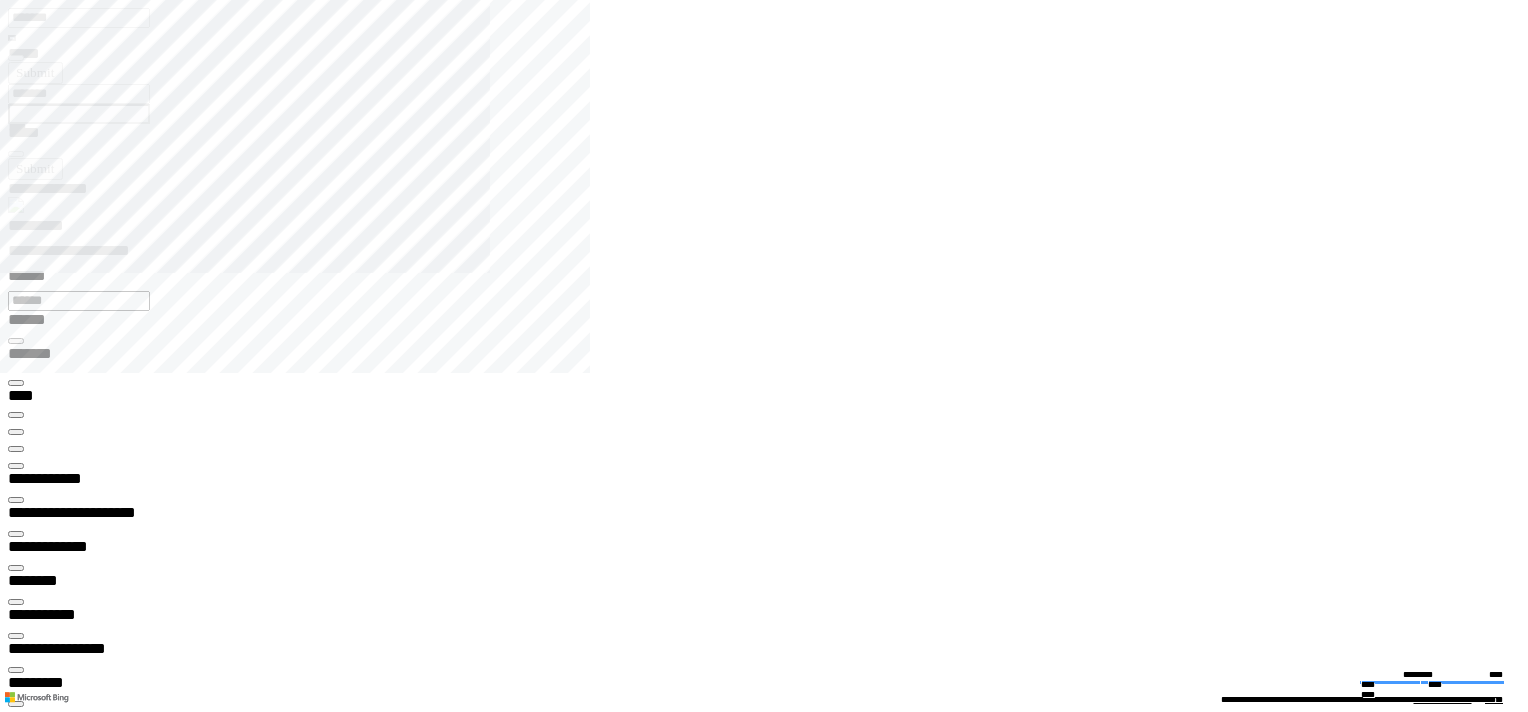 click on "**********" at bounding box center [450, 13373] 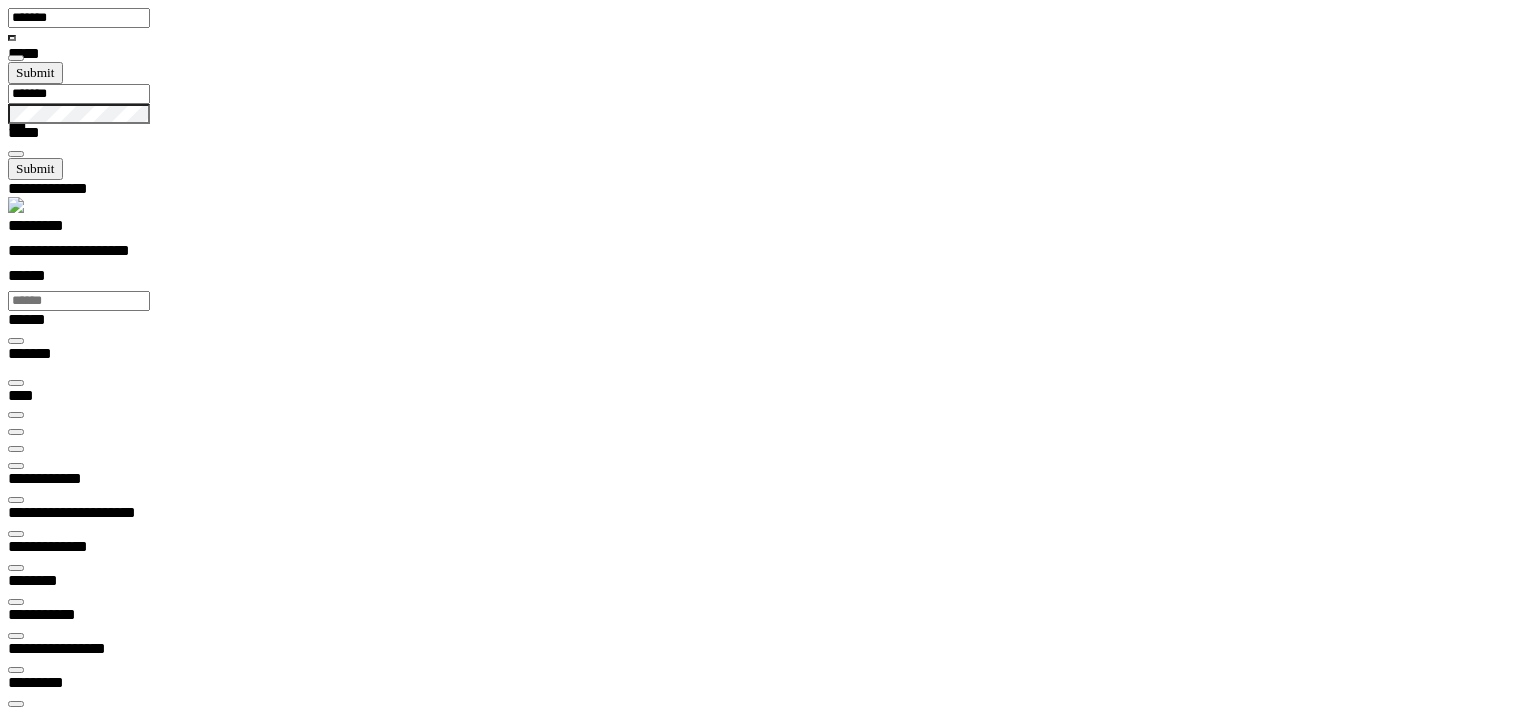 scroll, scrollTop: 99968, scrollLeft: 99876, axis: both 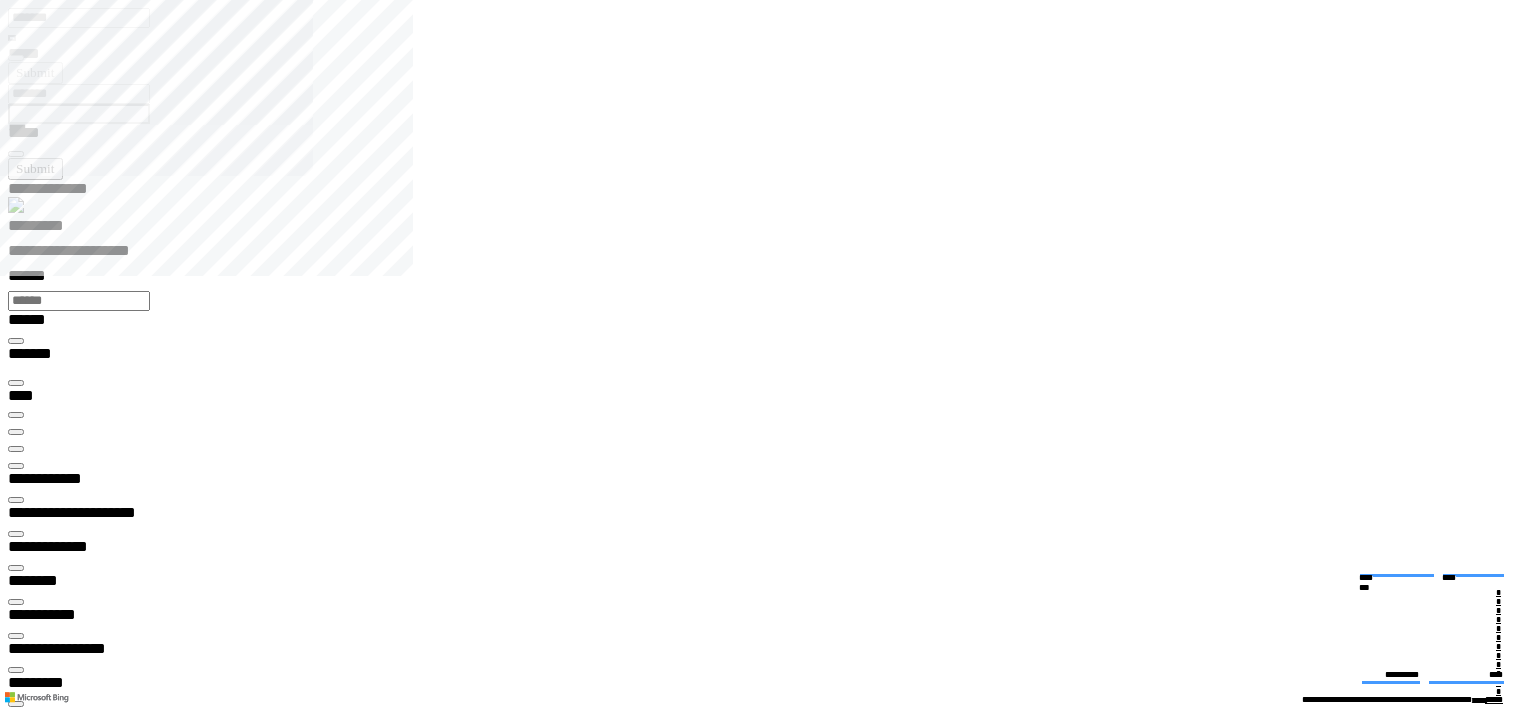type on "*********" 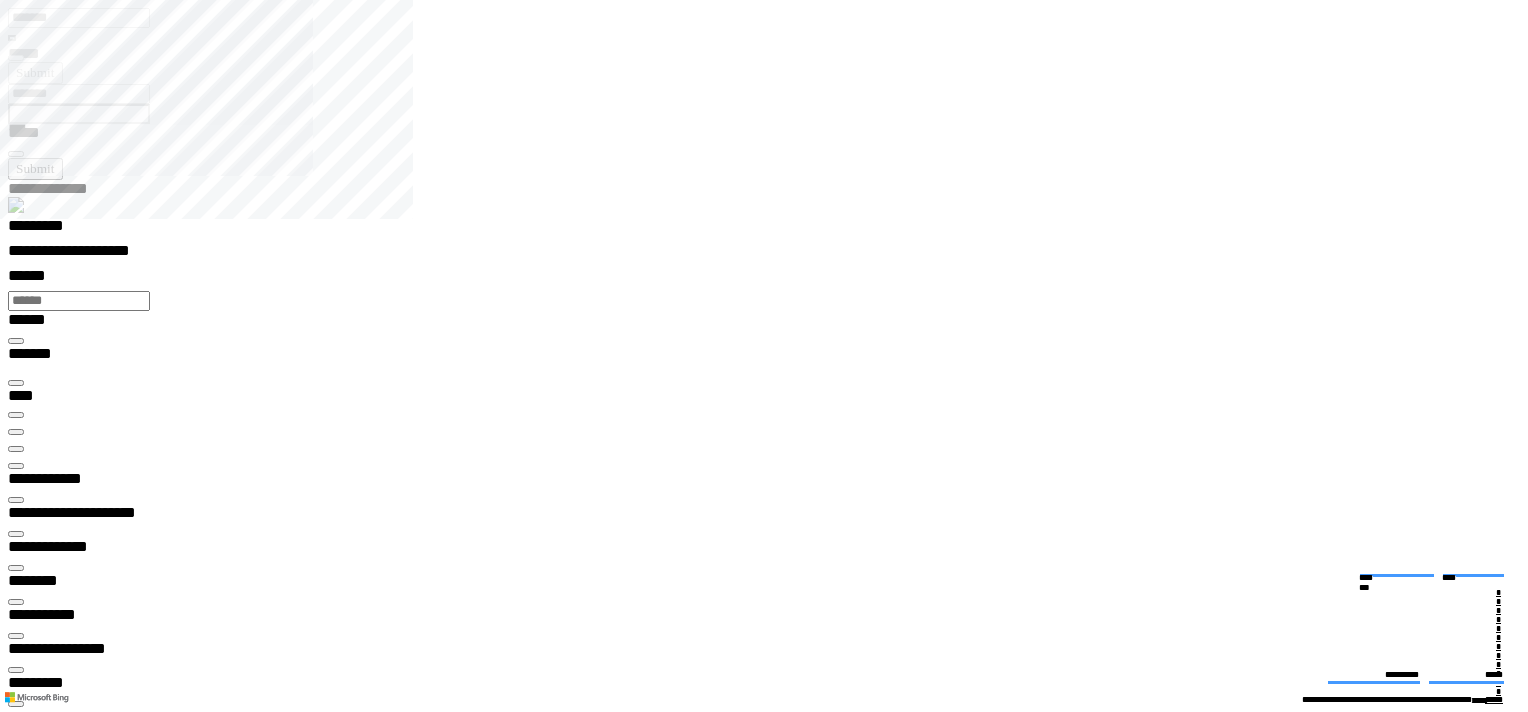 scroll, scrollTop: 99392, scrollLeft: 99800, axis: both 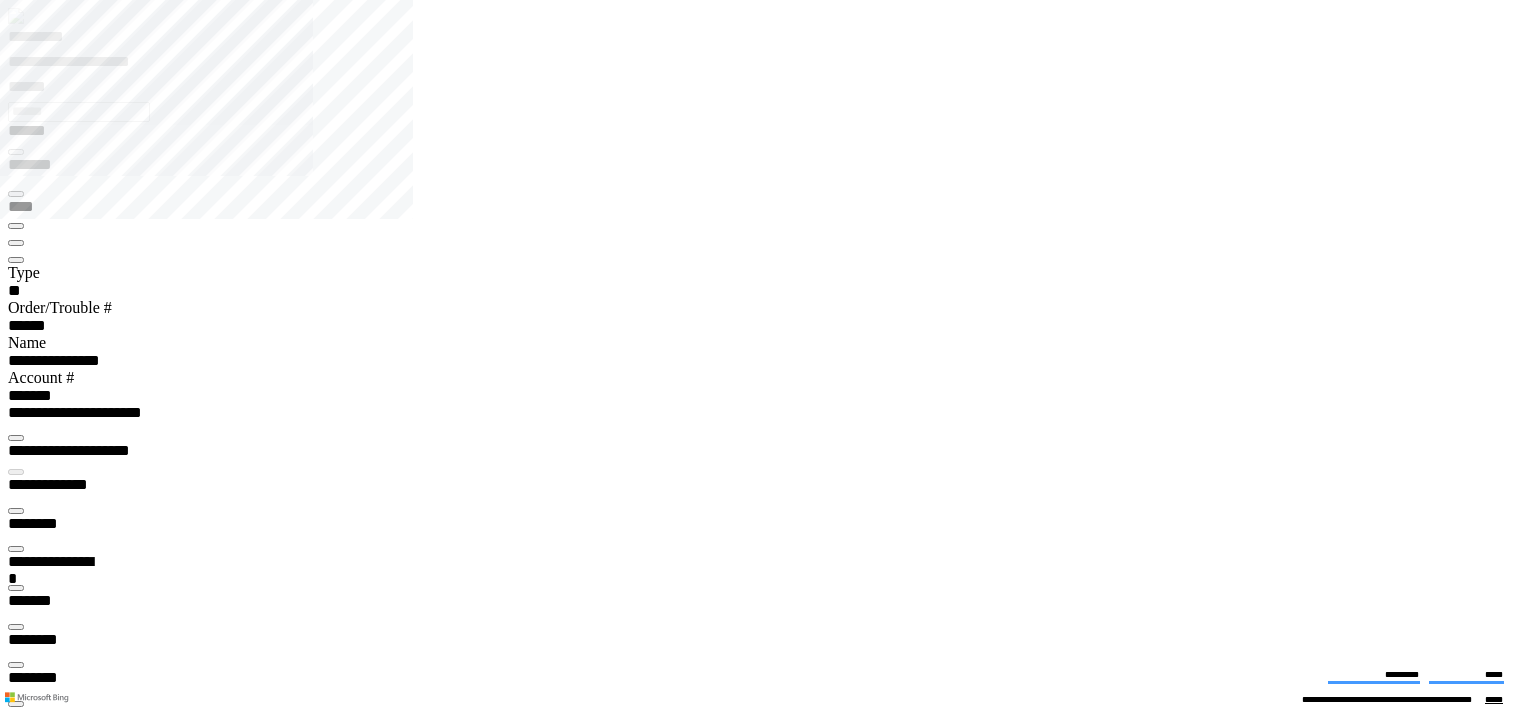 type on "*********" 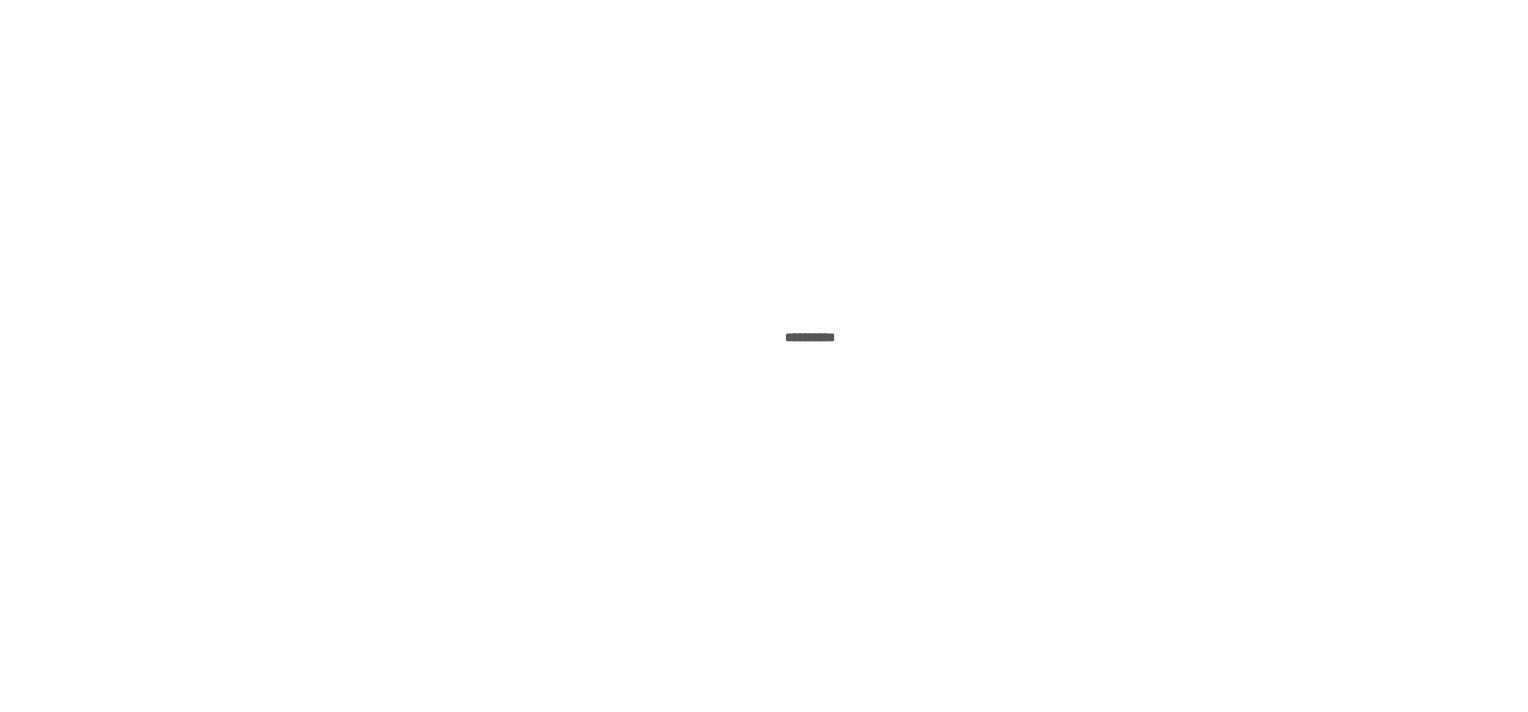 scroll, scrollTop: 0, scrollLeft: 0, axis: both 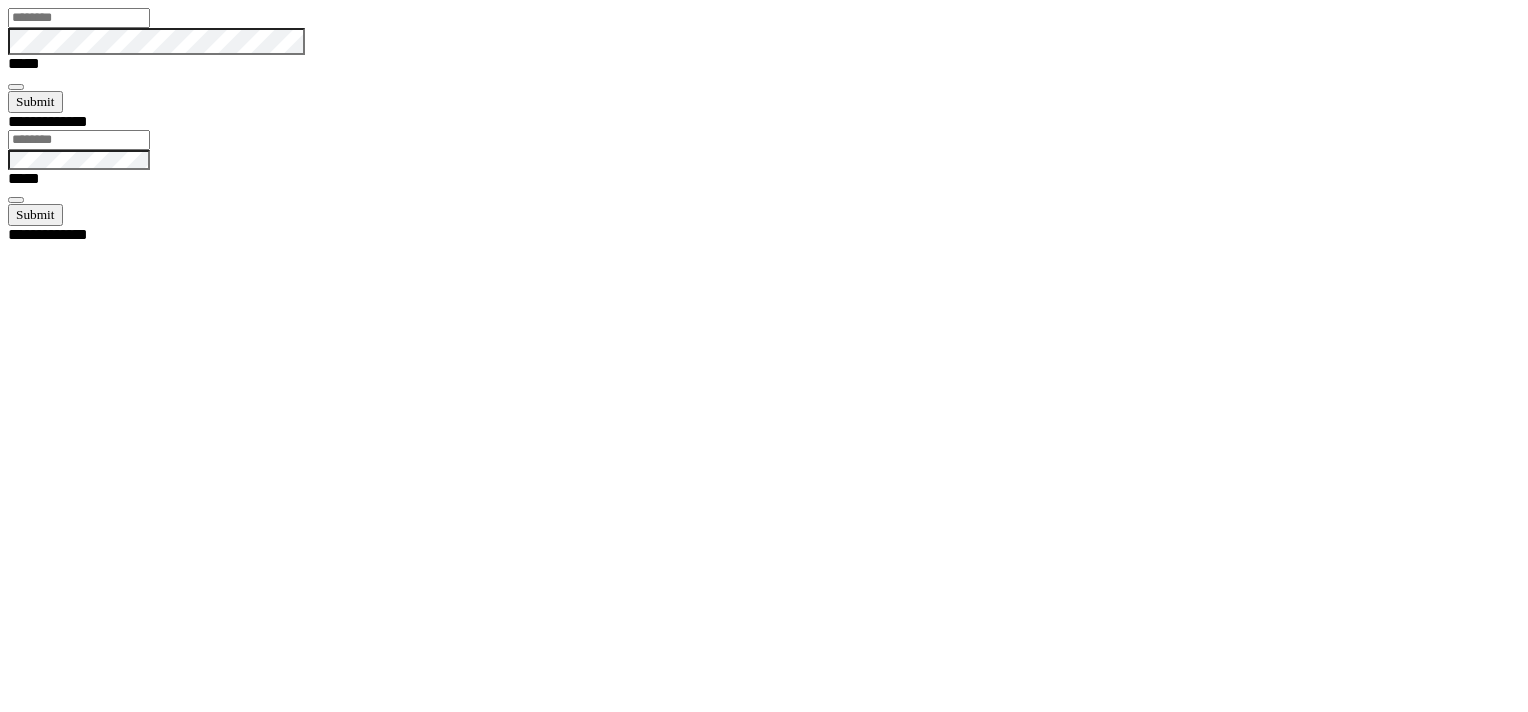 type on "*******" 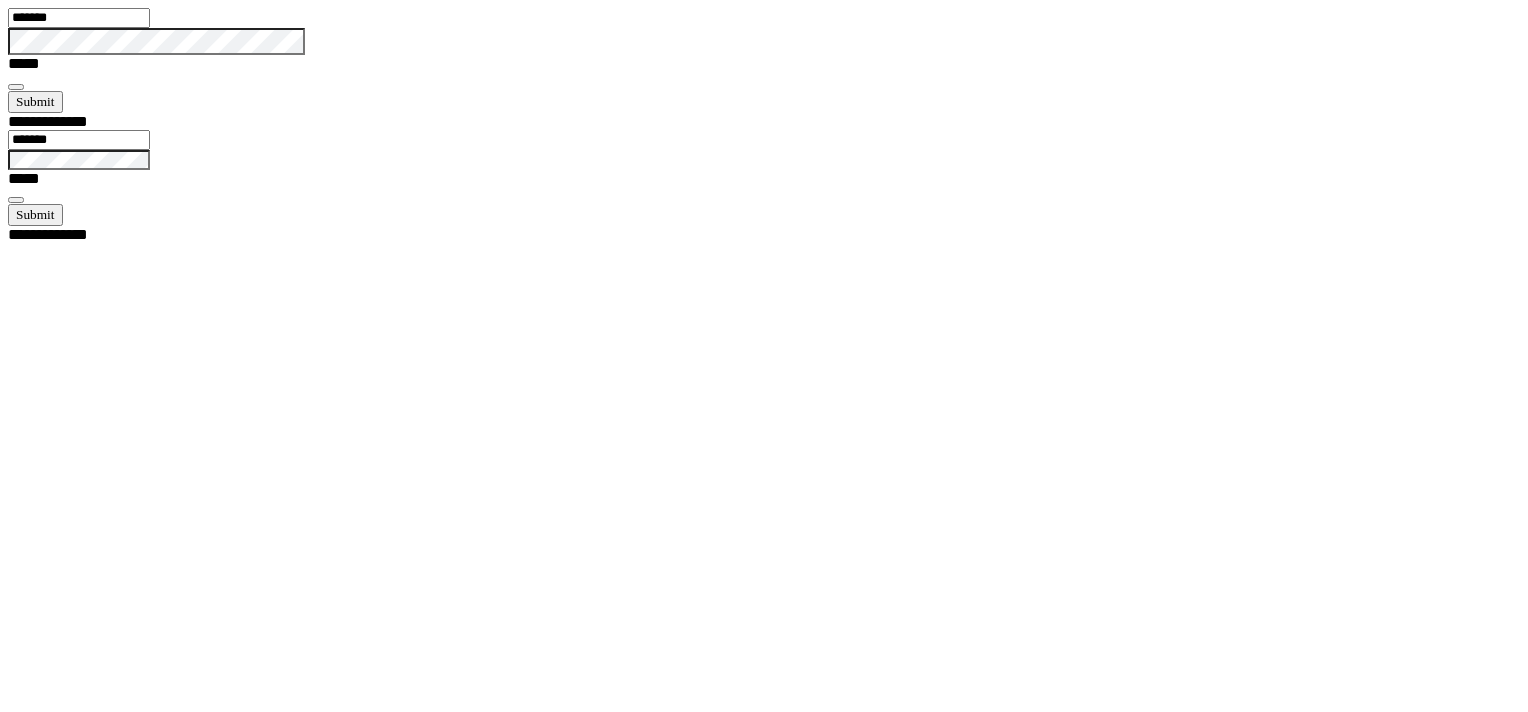click at bounding box center [16, 87] 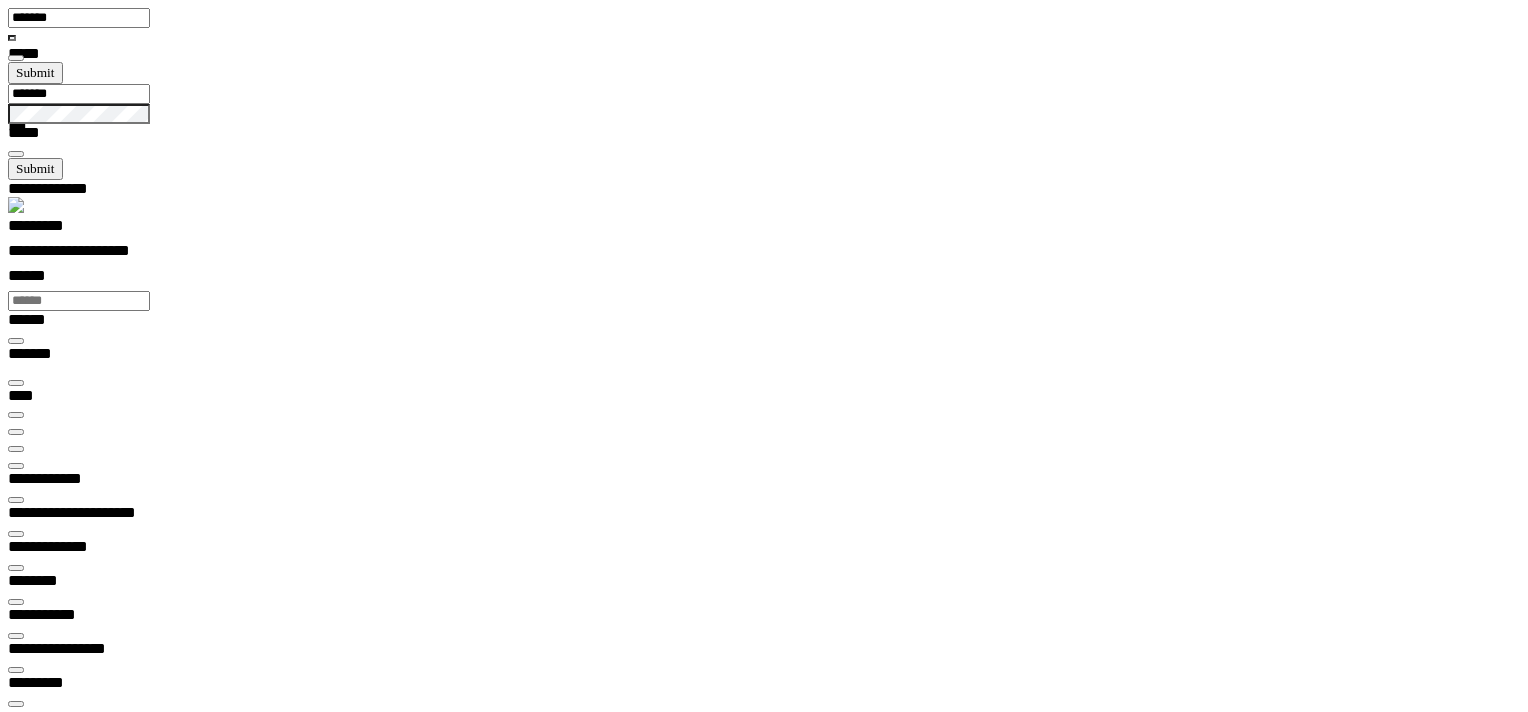 click at bounding box center (16, 449) 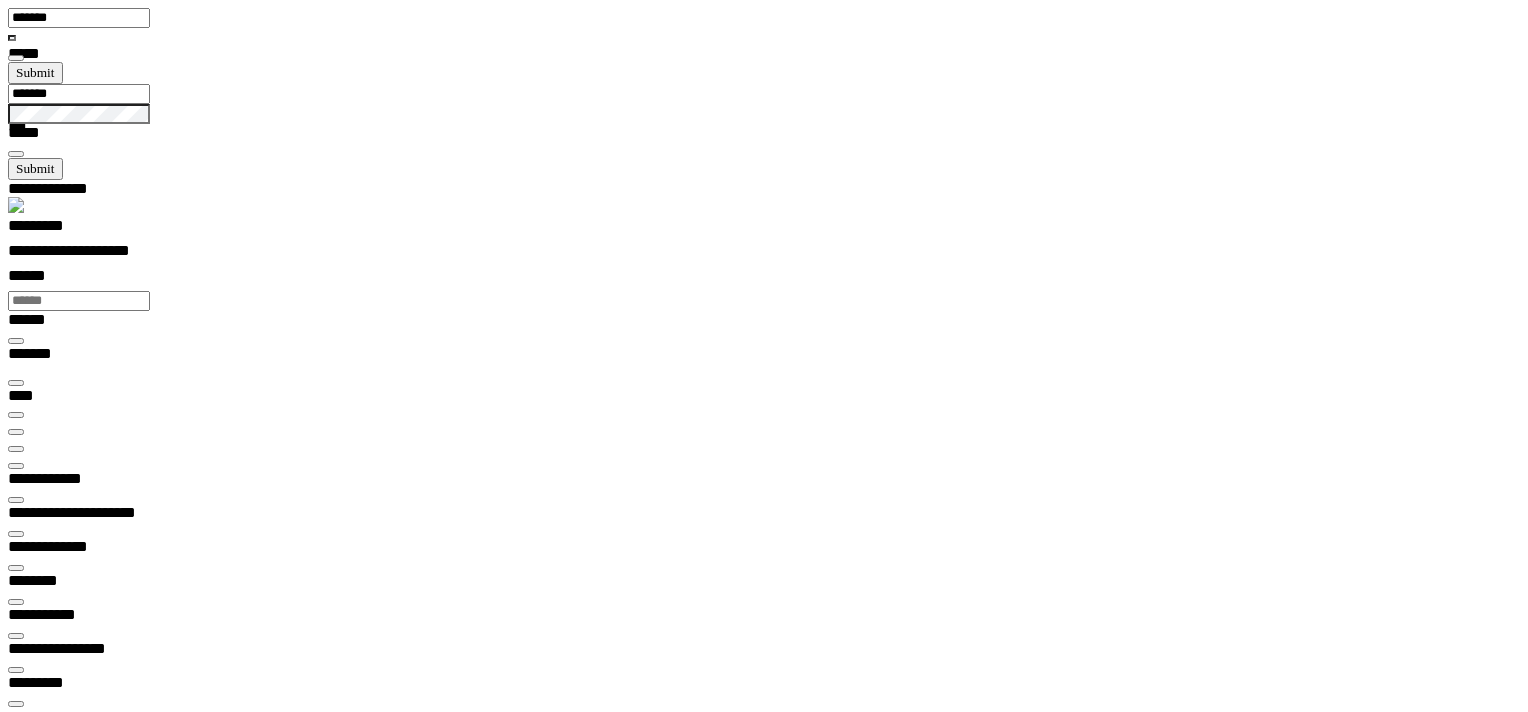 scroll, scrollTop: 0, scrollLeft: 0, axis: both 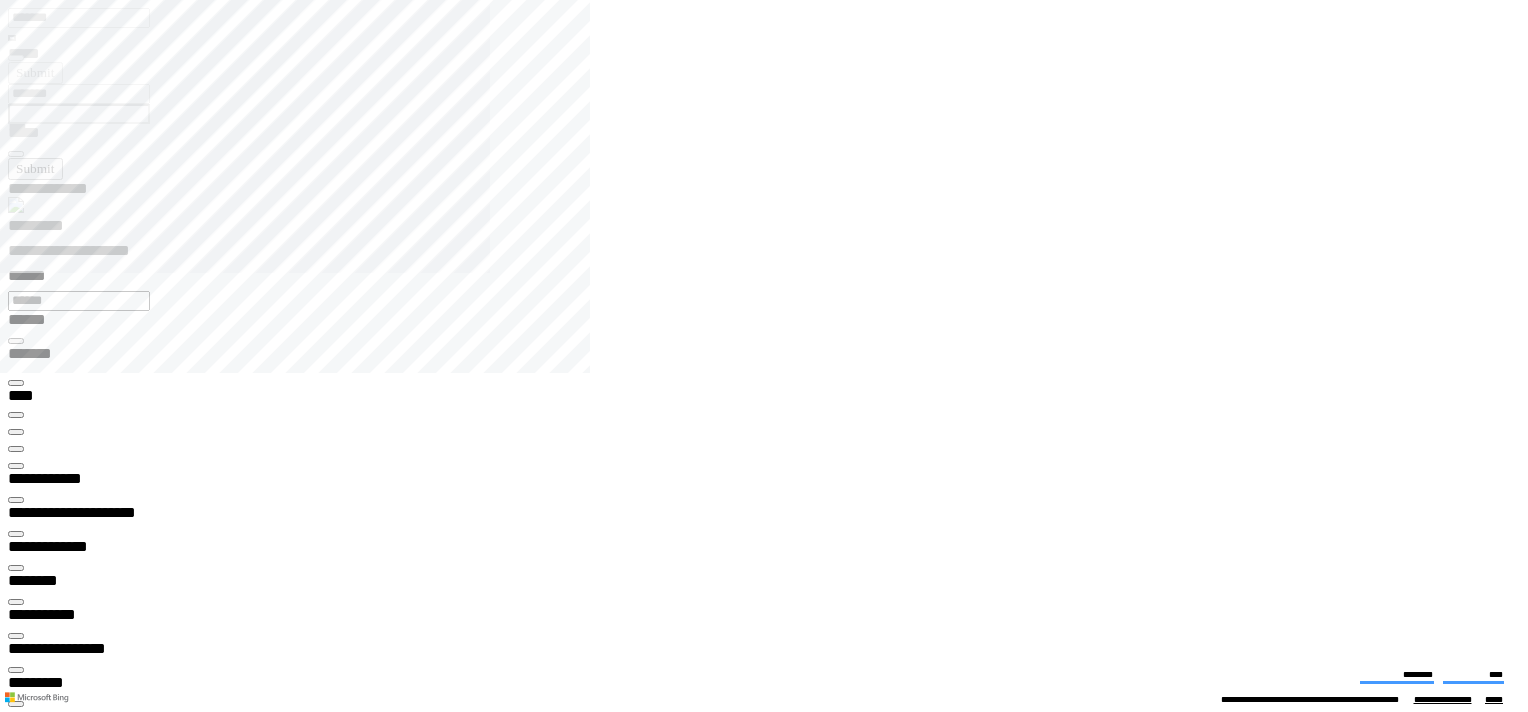 click on "**********" at bounding box center [450, 13313] 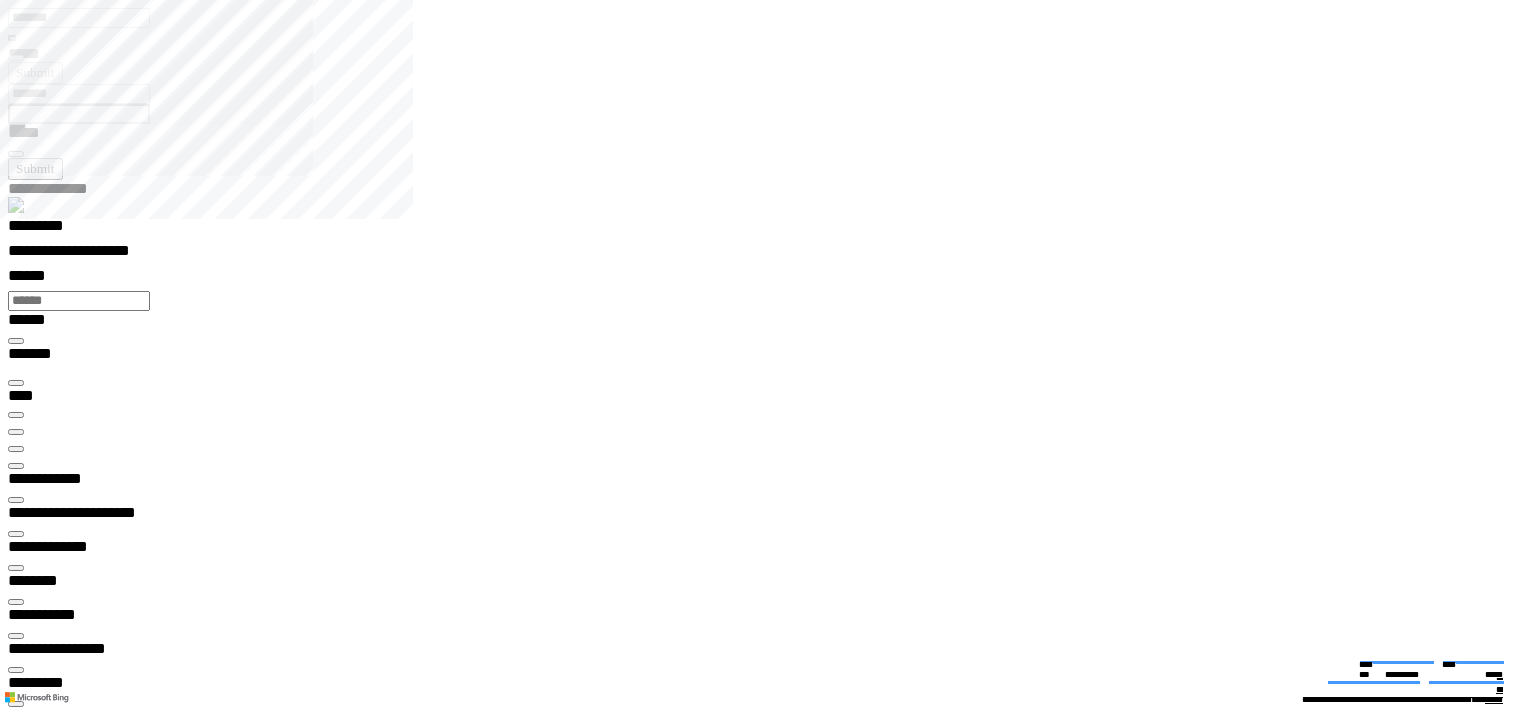 click at bounding box center (16, 18879) 